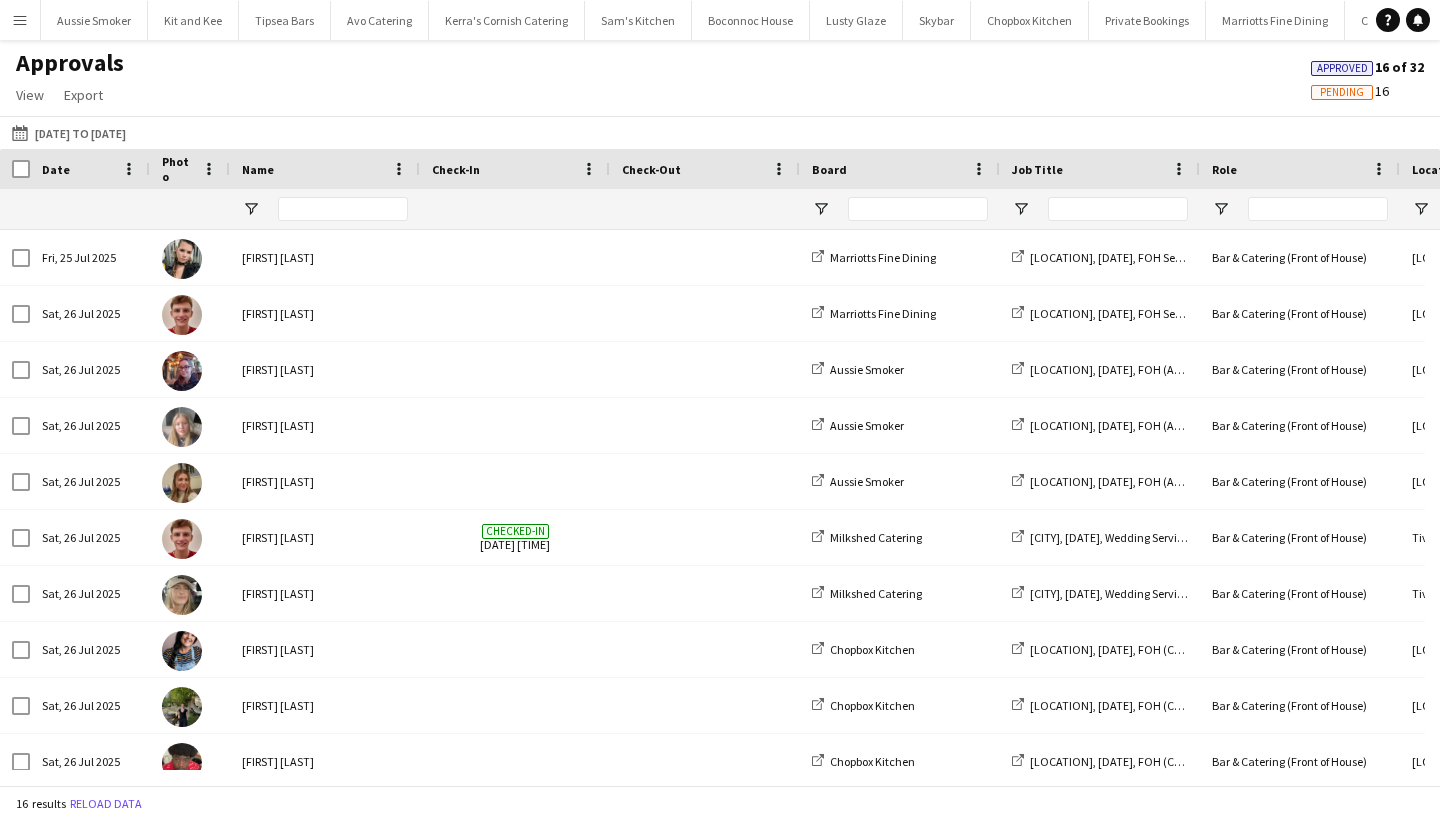 click on "Menu" at bounding box center [20, 20] 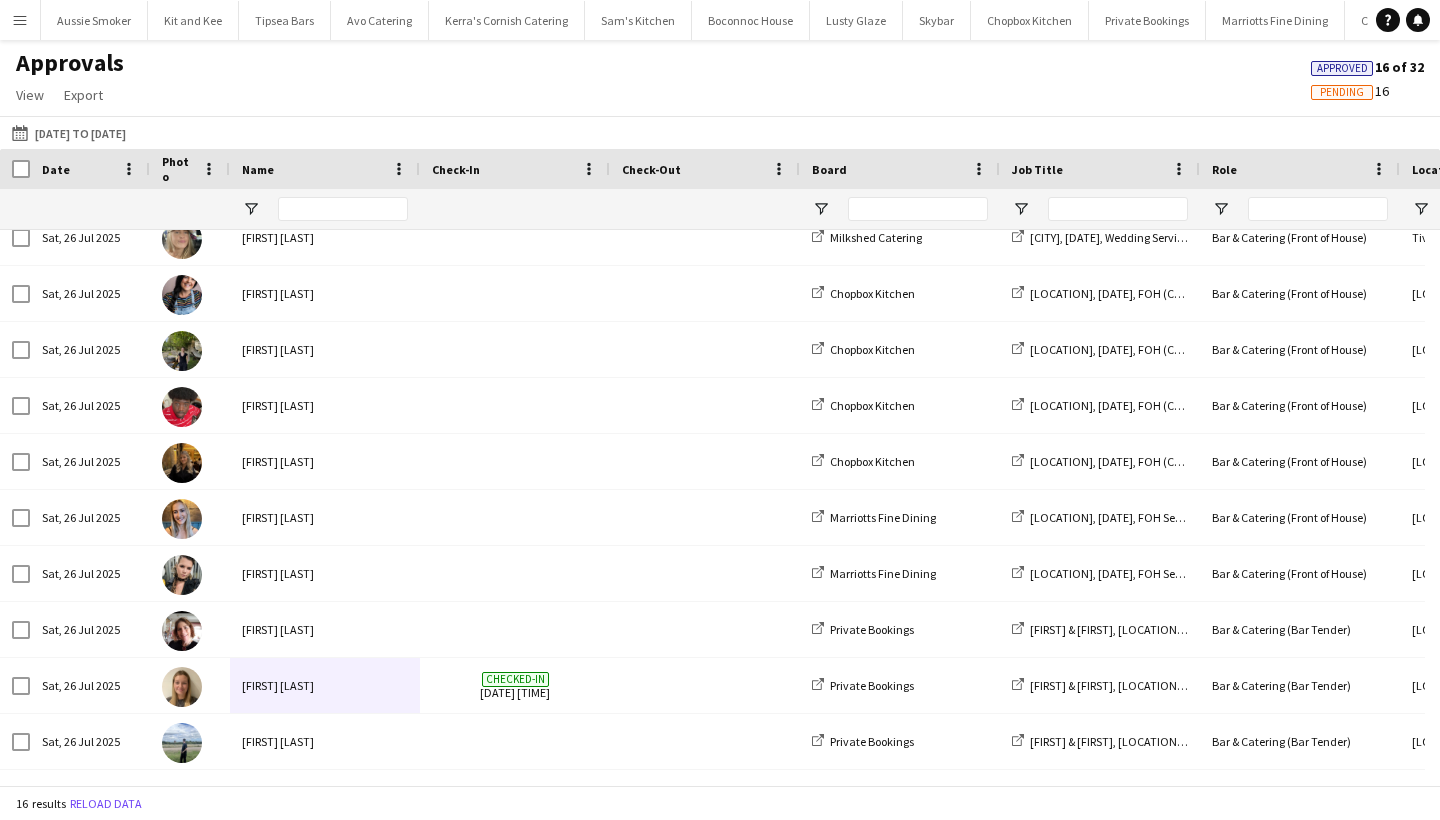 scroll, scrollTop: 0, scrollLeft: 0, axis: both 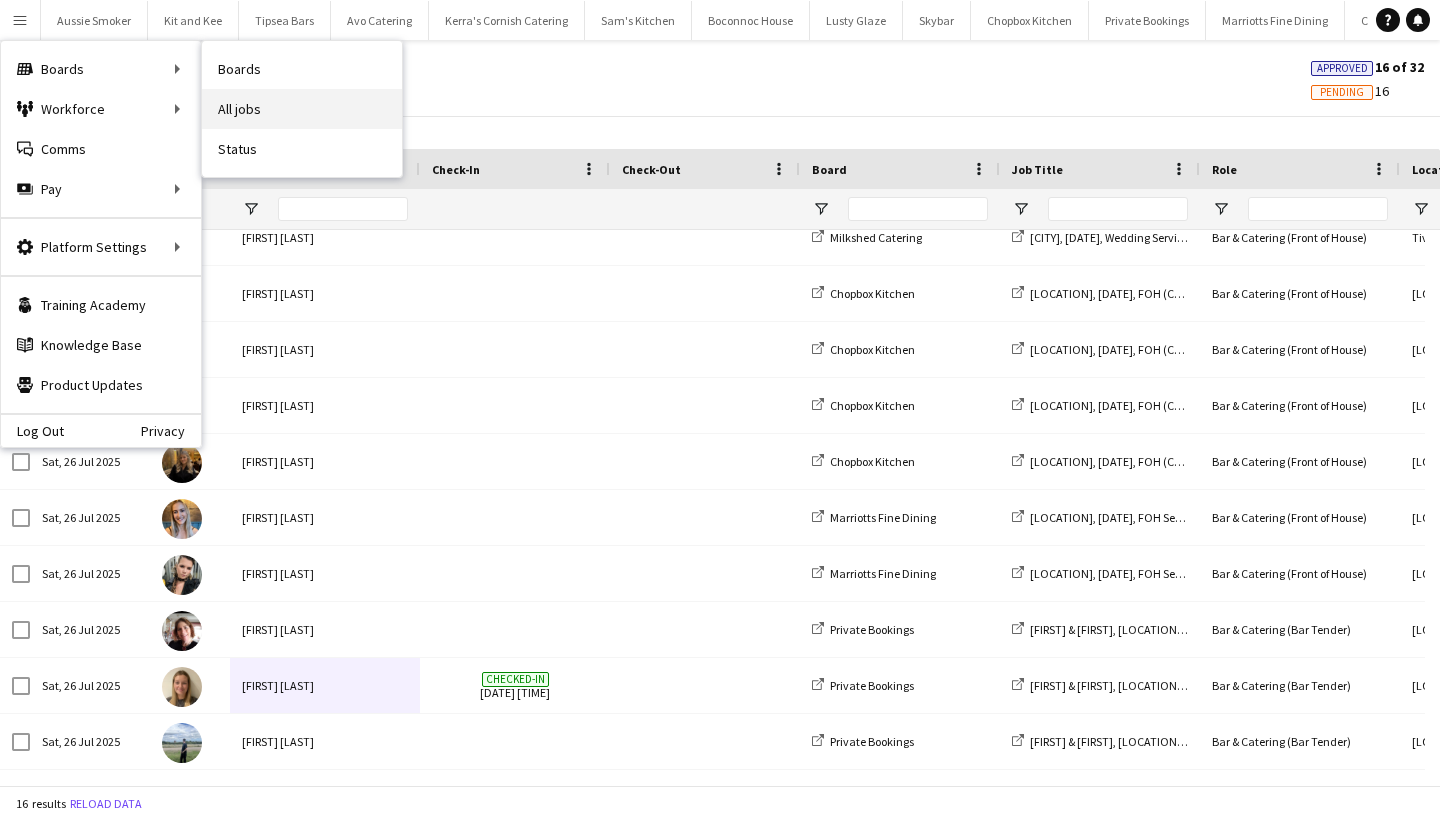 click on "All jobs" at bounding box center [302, 109] 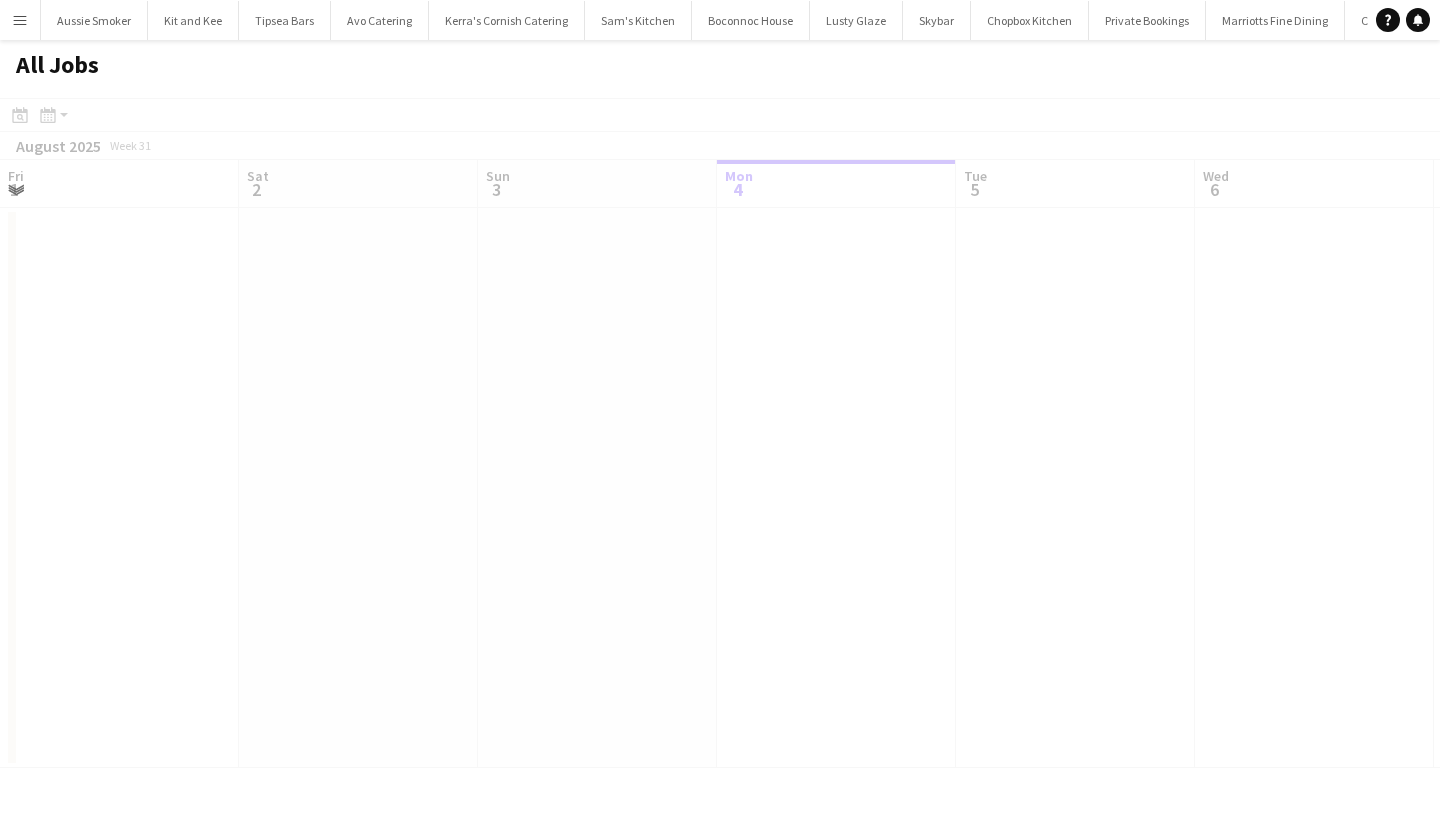 scroll, scrollTop: 0, scrollLeft: 478, axis: horizontal 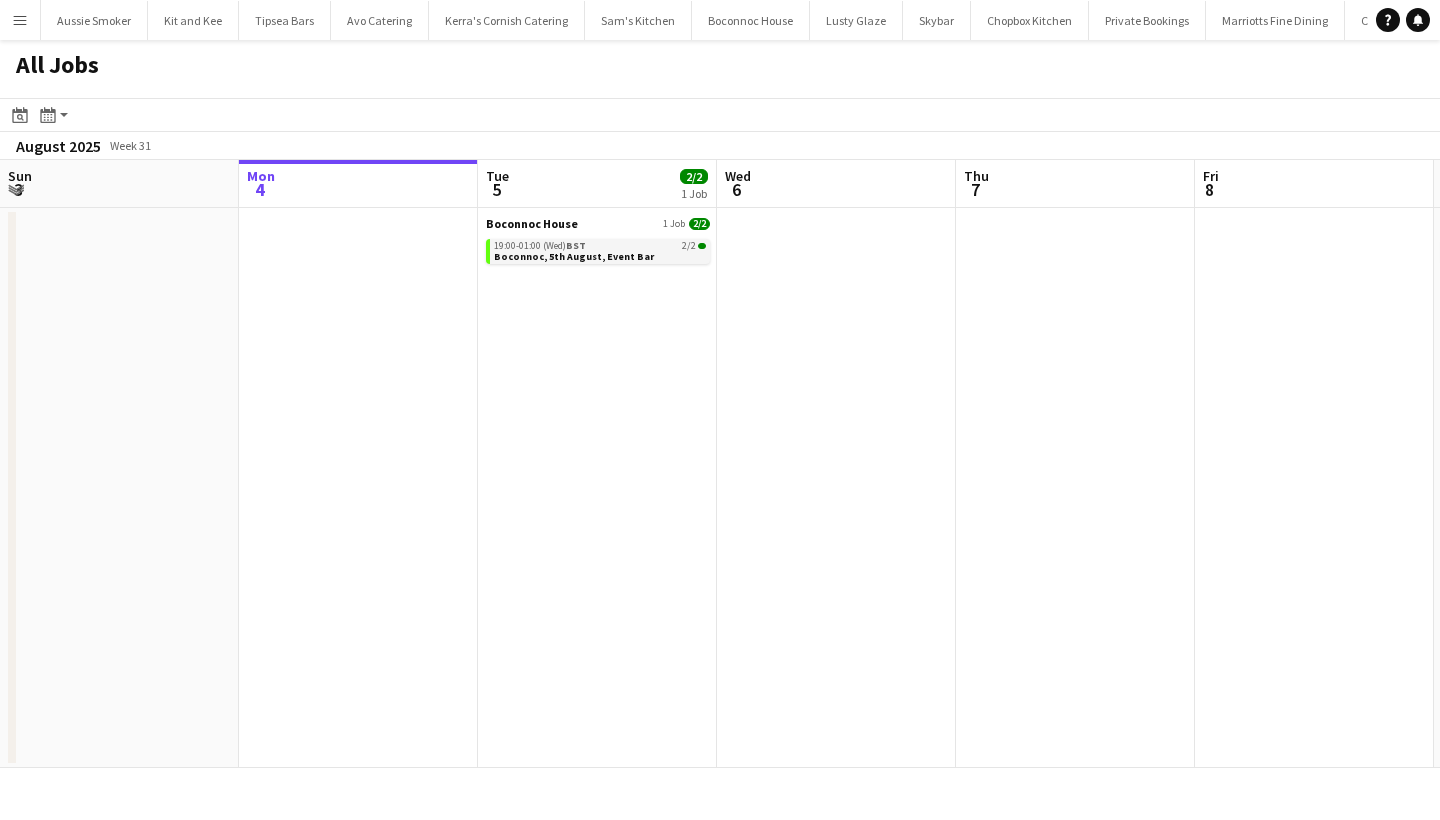 click on "Boconnoc, 5th August, Event Bar" at bounding box center (574, 256) 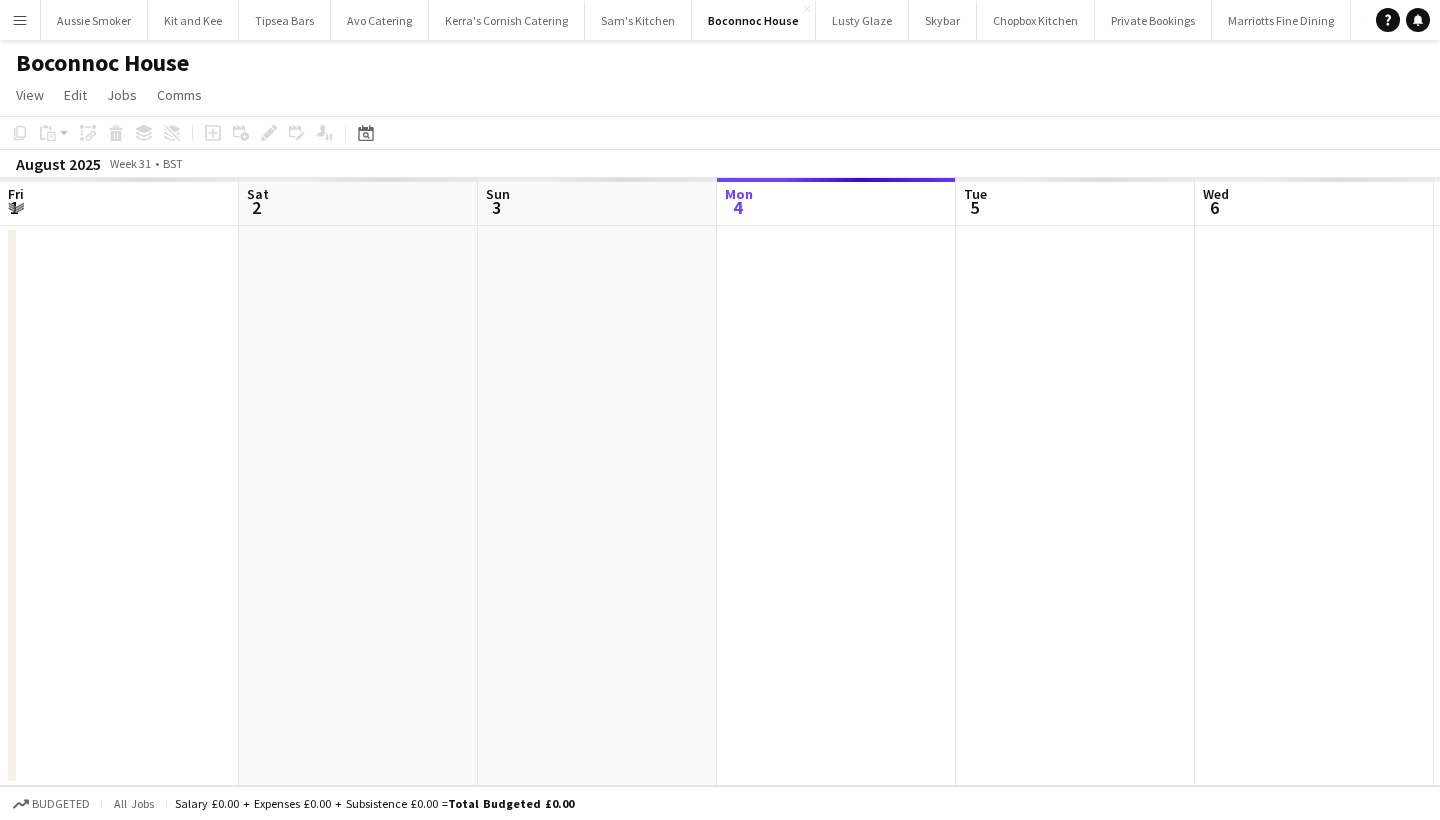 scroll, scrollTop: 0, scrollLeft: 0, axis: both 